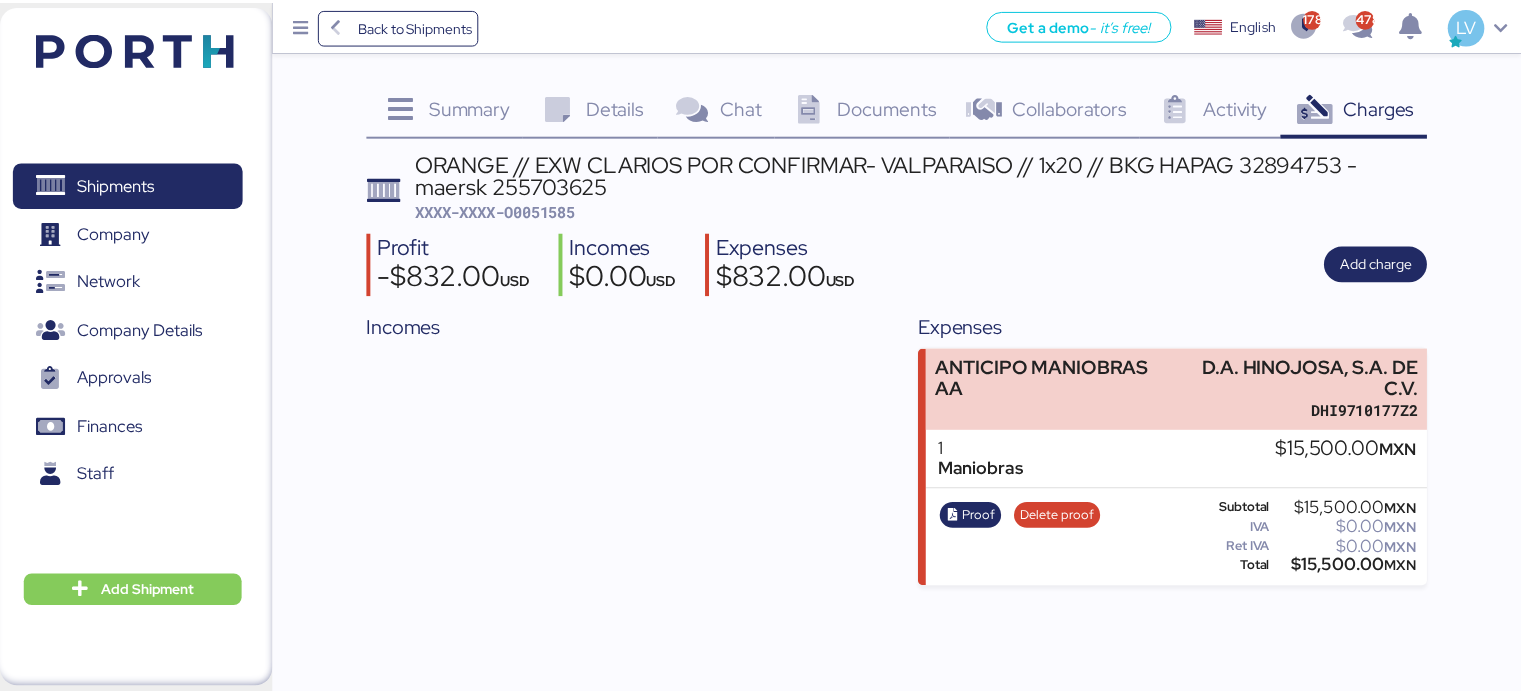 scroll, scrollTop: 0, scrollLeft: 0, axis: both 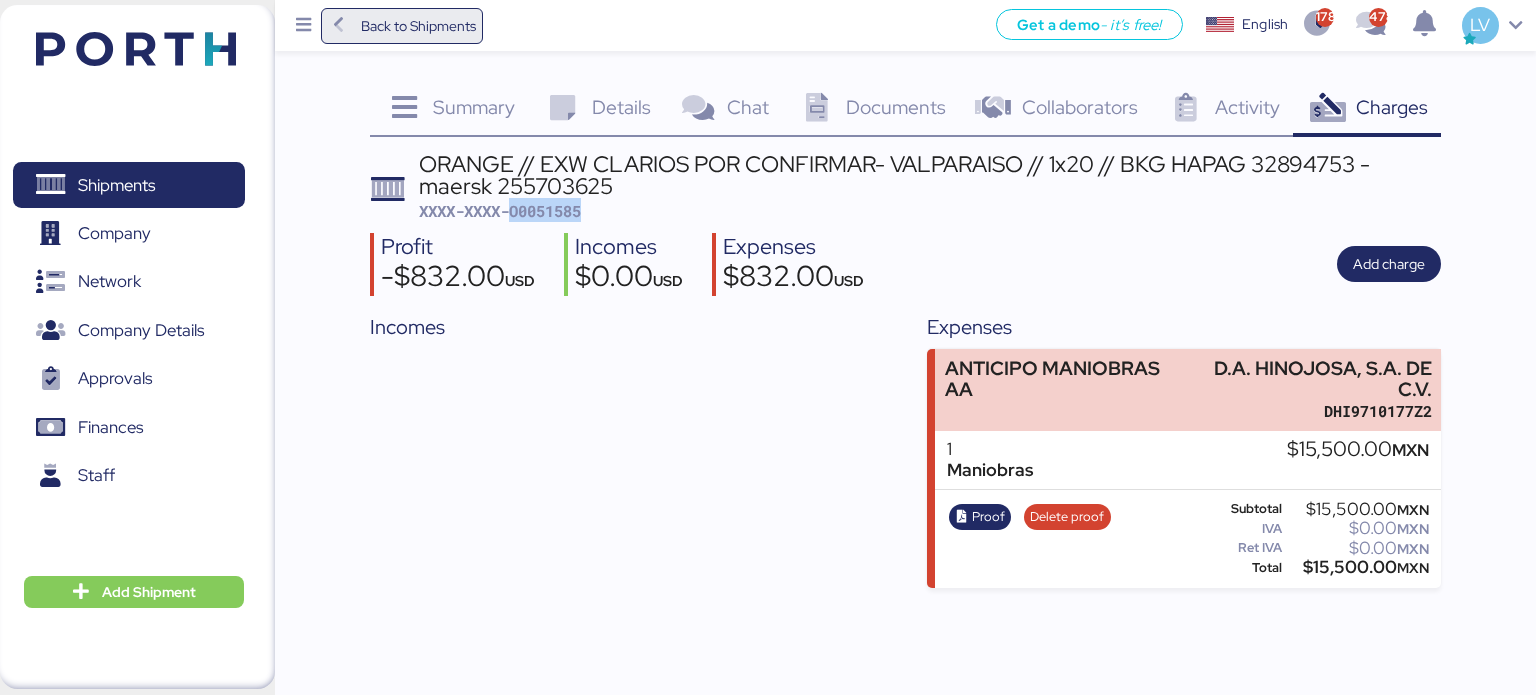 click on "Back to Shipments" at bounding box center (418, 26) 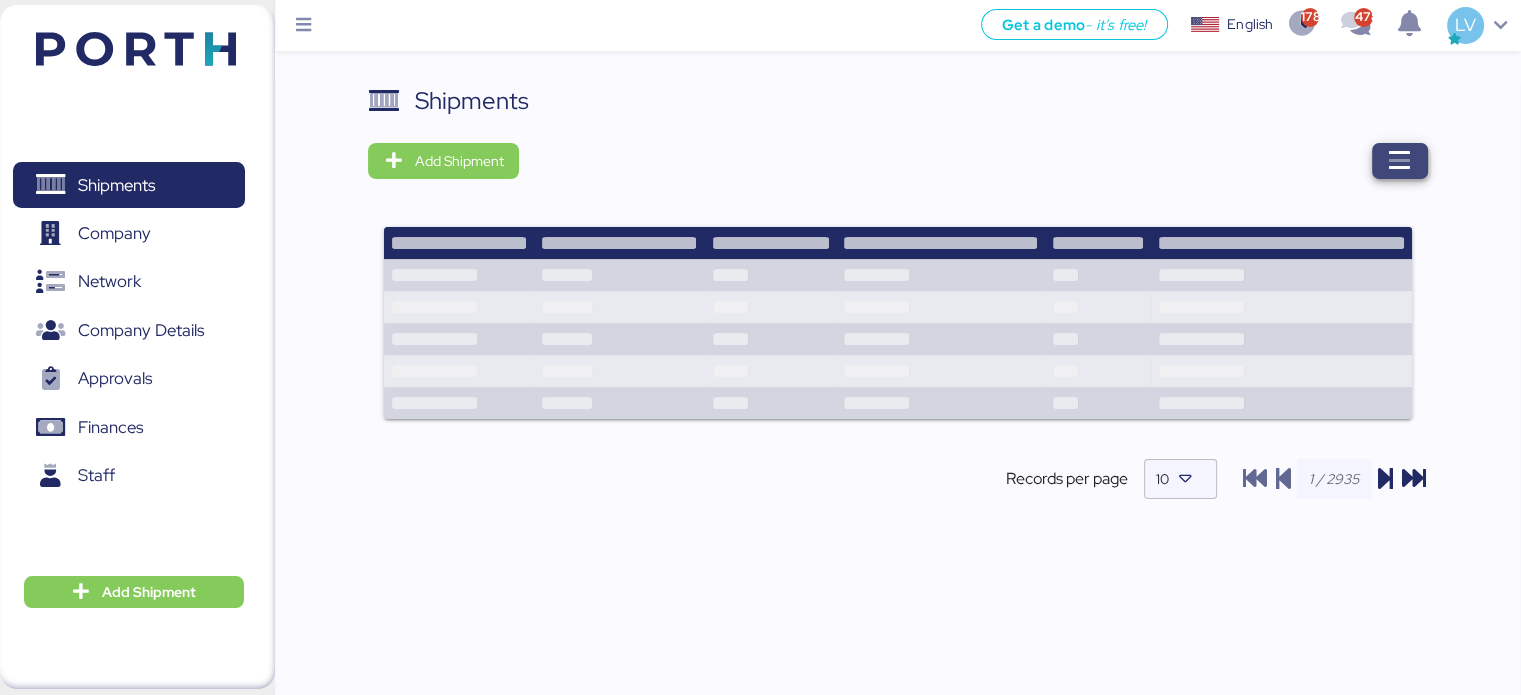 click at bounding box center [1400, 161] 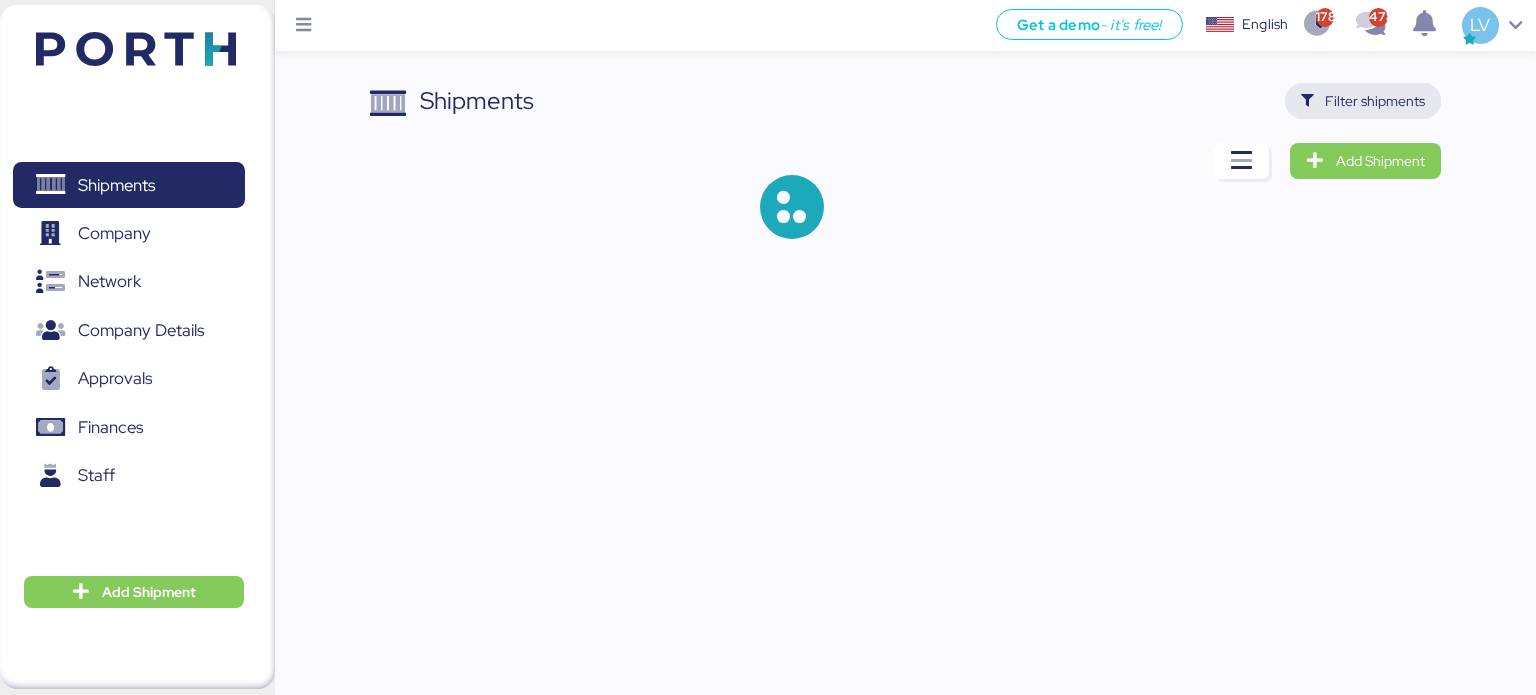 click on "Filter shipments" at bounding box center [1375, 101] 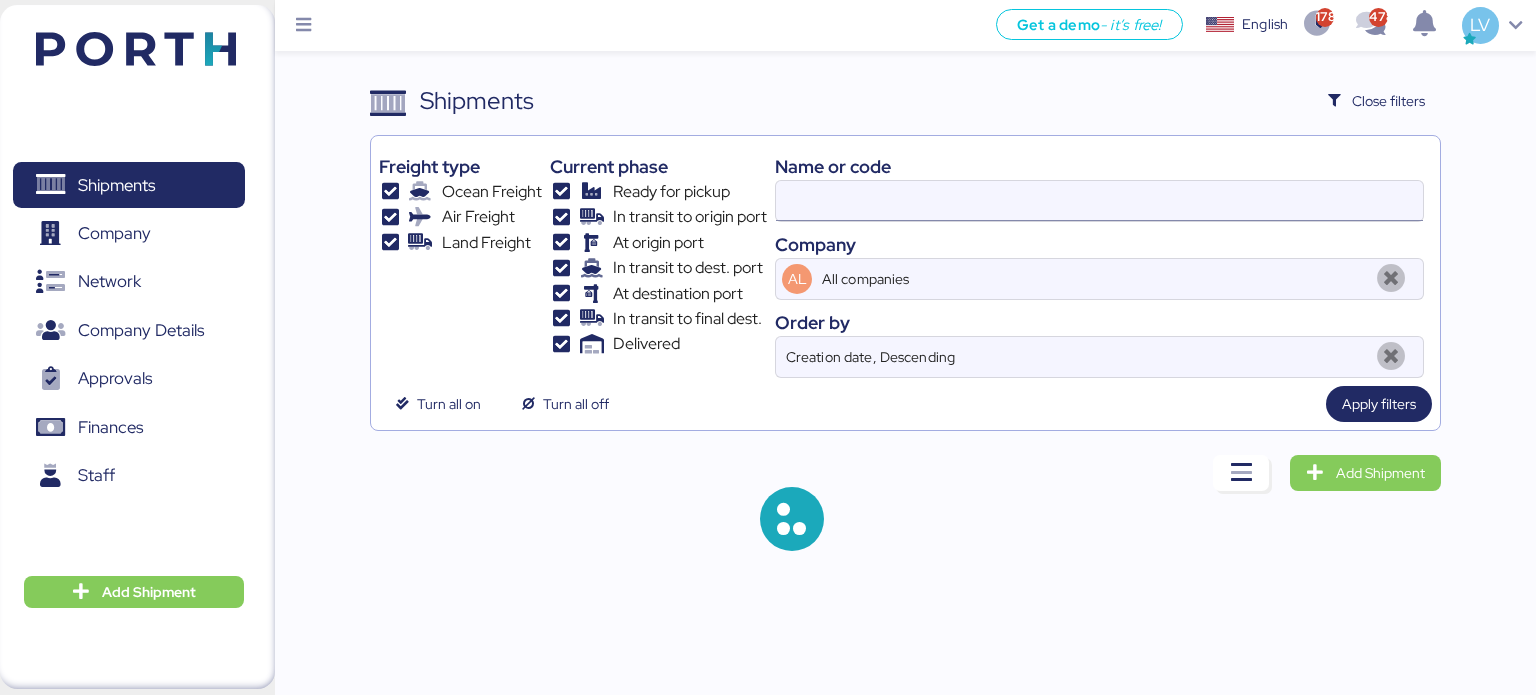 click at bounding box center [1099, 201] 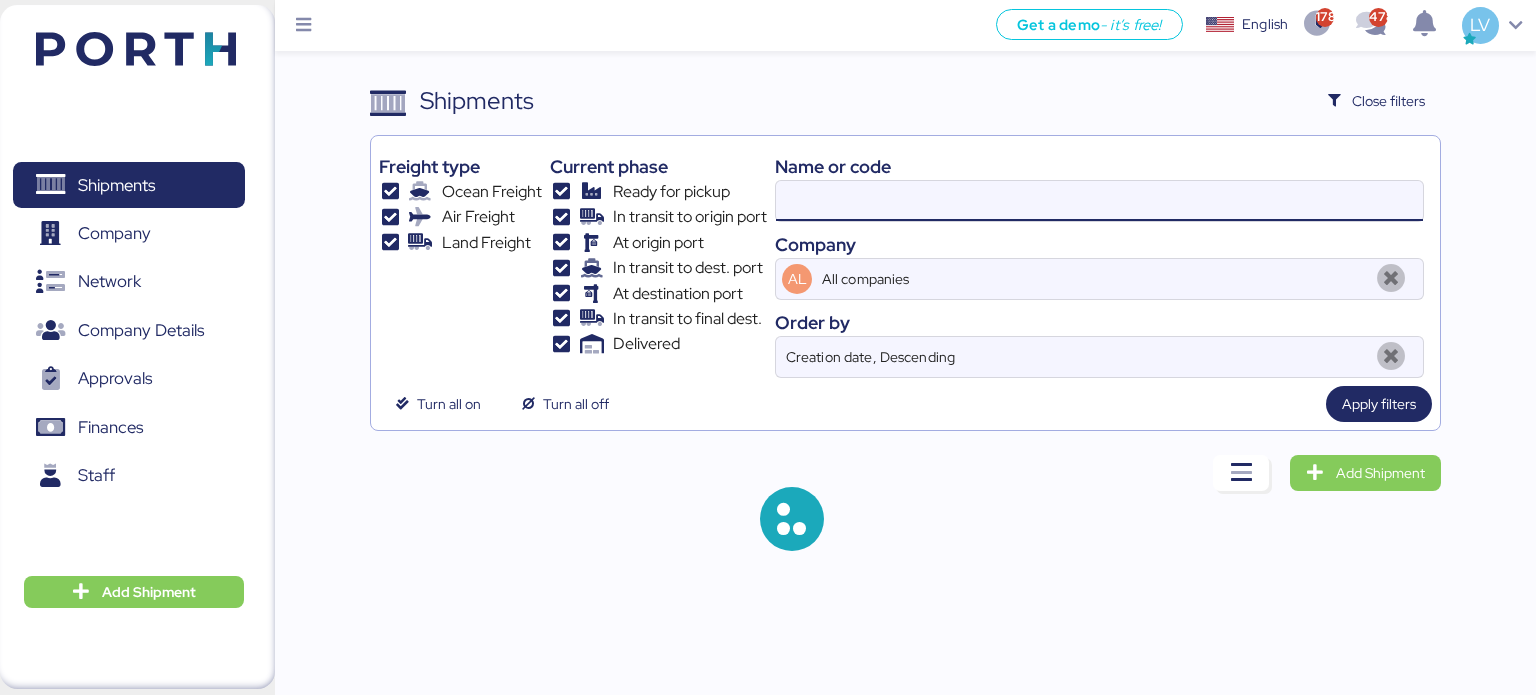 click at bounding box center (1099, 201) 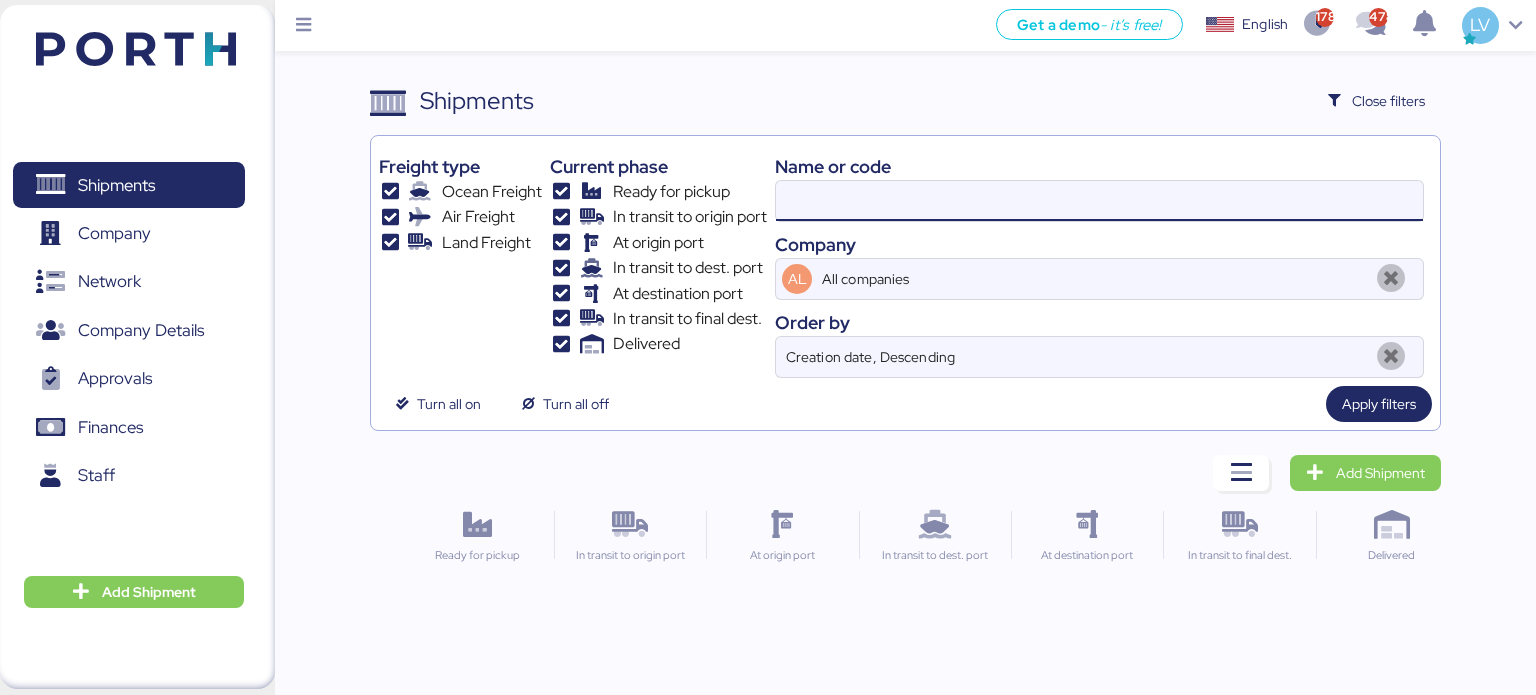 paste on "O0051681" 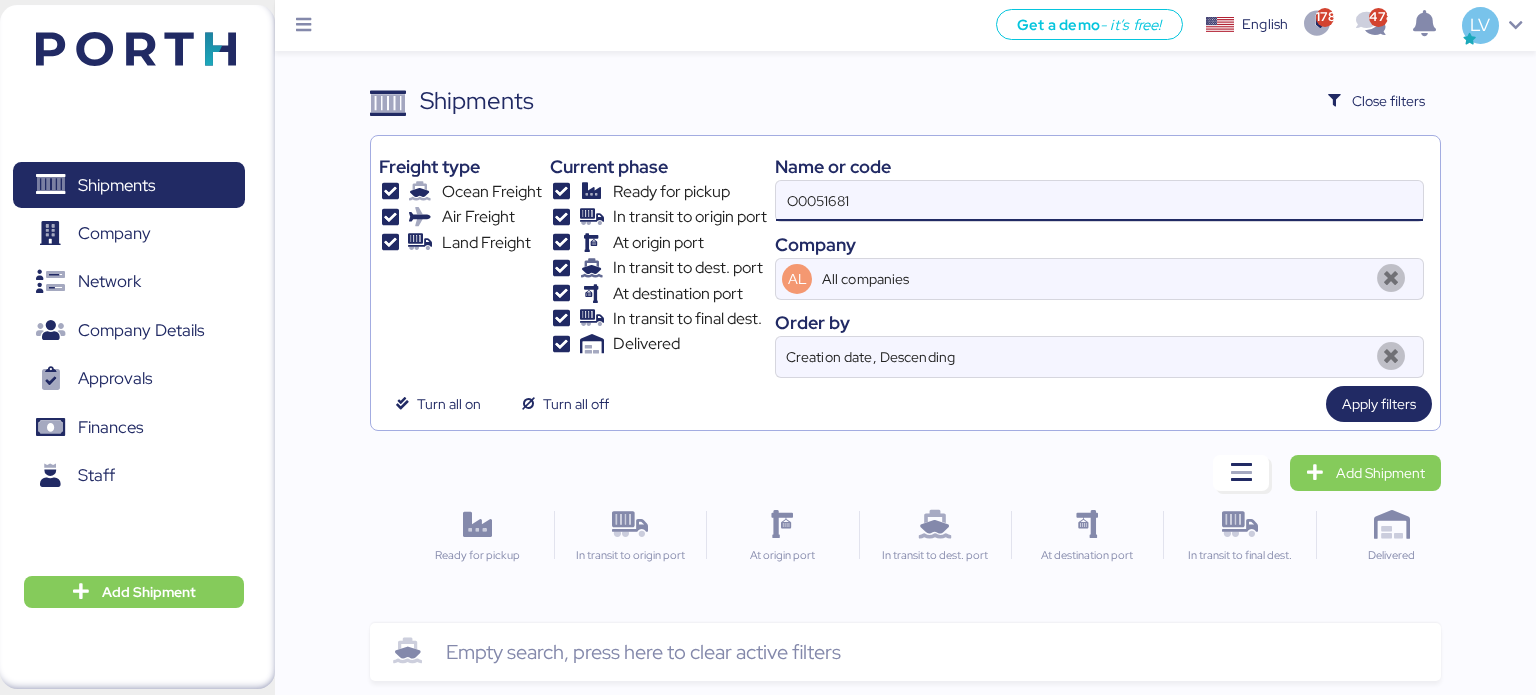 type on "O0051681" 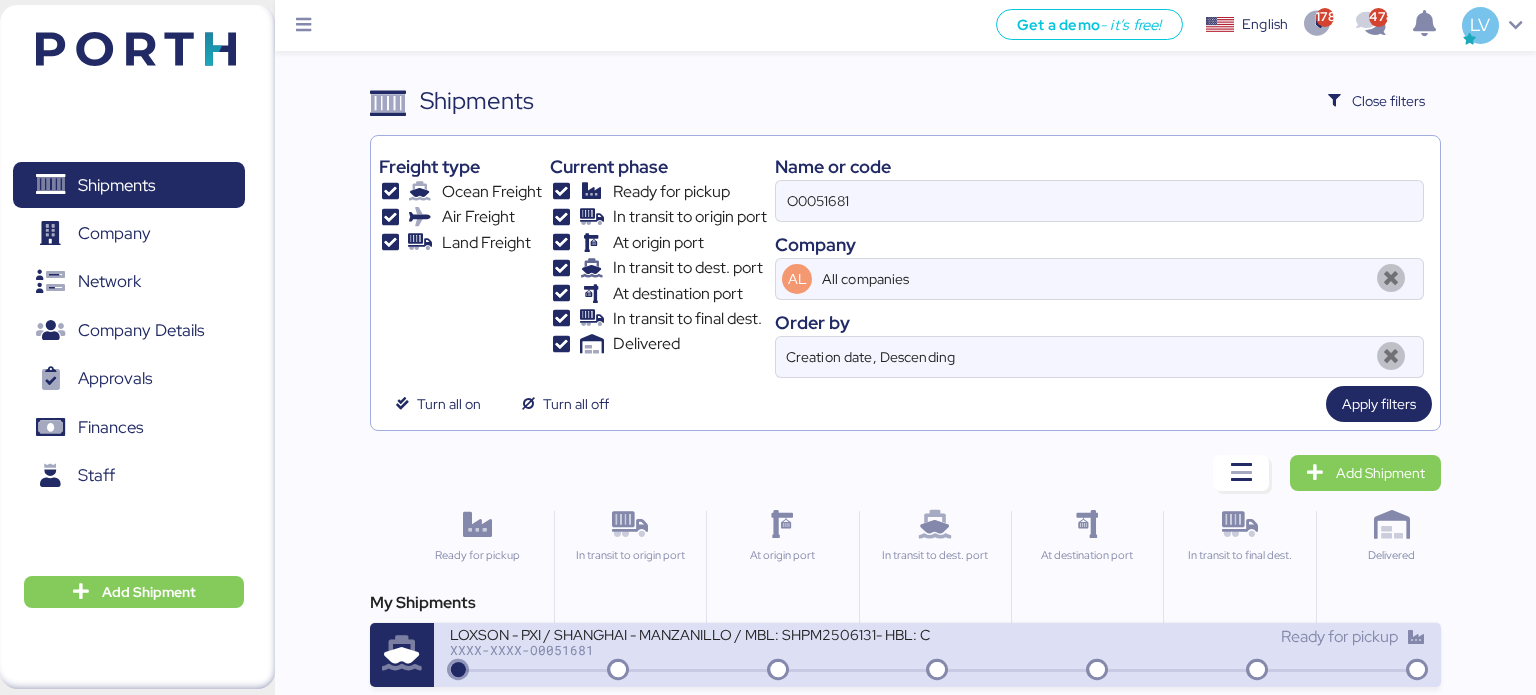 click on "LOXSON - PXI / SHANGHAI - MANZANILLO / MBL: SHPM2506131- HBL: CSSE250511306 / 1X40HQ & 1X20GP" at bounding box center [690, 633] 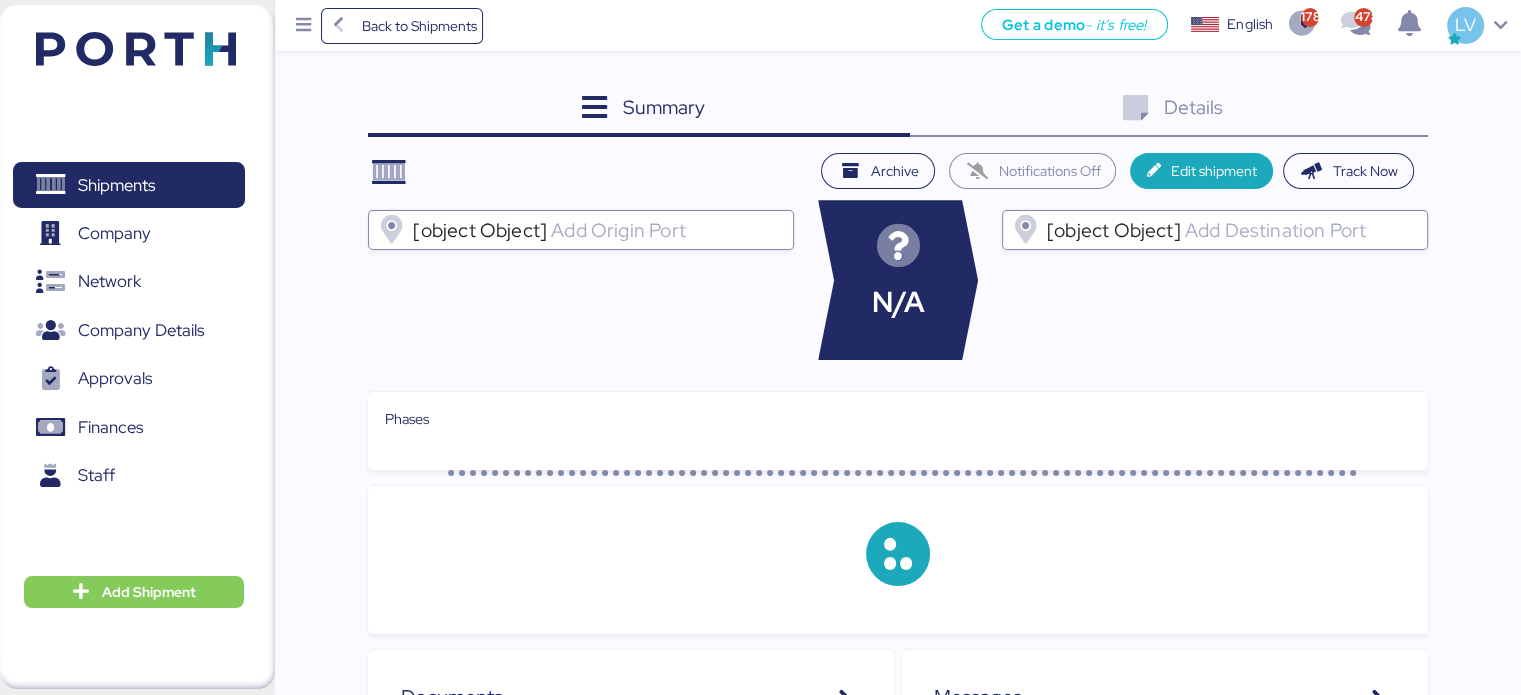 click on "Summary 0   Details 0" at bounding box center [897, 110] 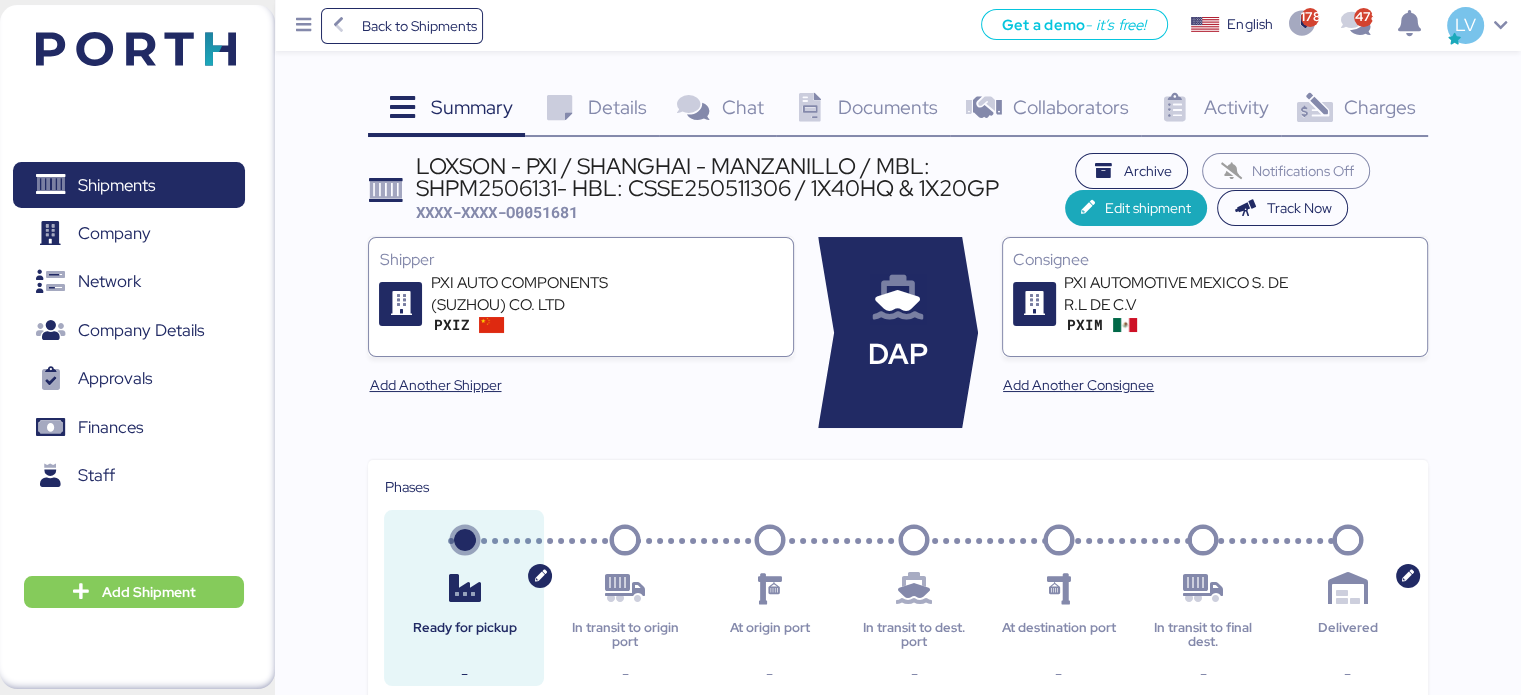 click on "Charges 0" at bounding box center [1354, 110] 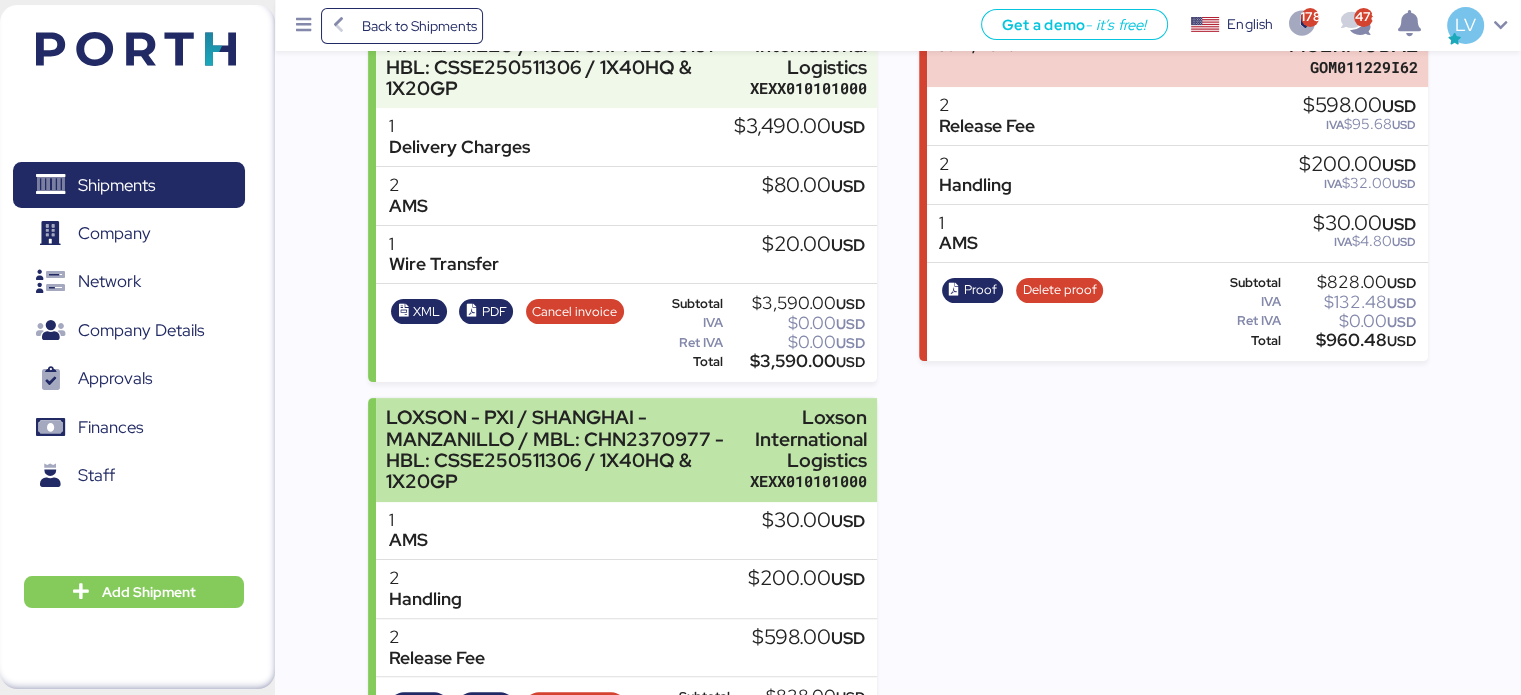 scroll, scrollTop: 436, scrollLeft: 0, axis: vertical 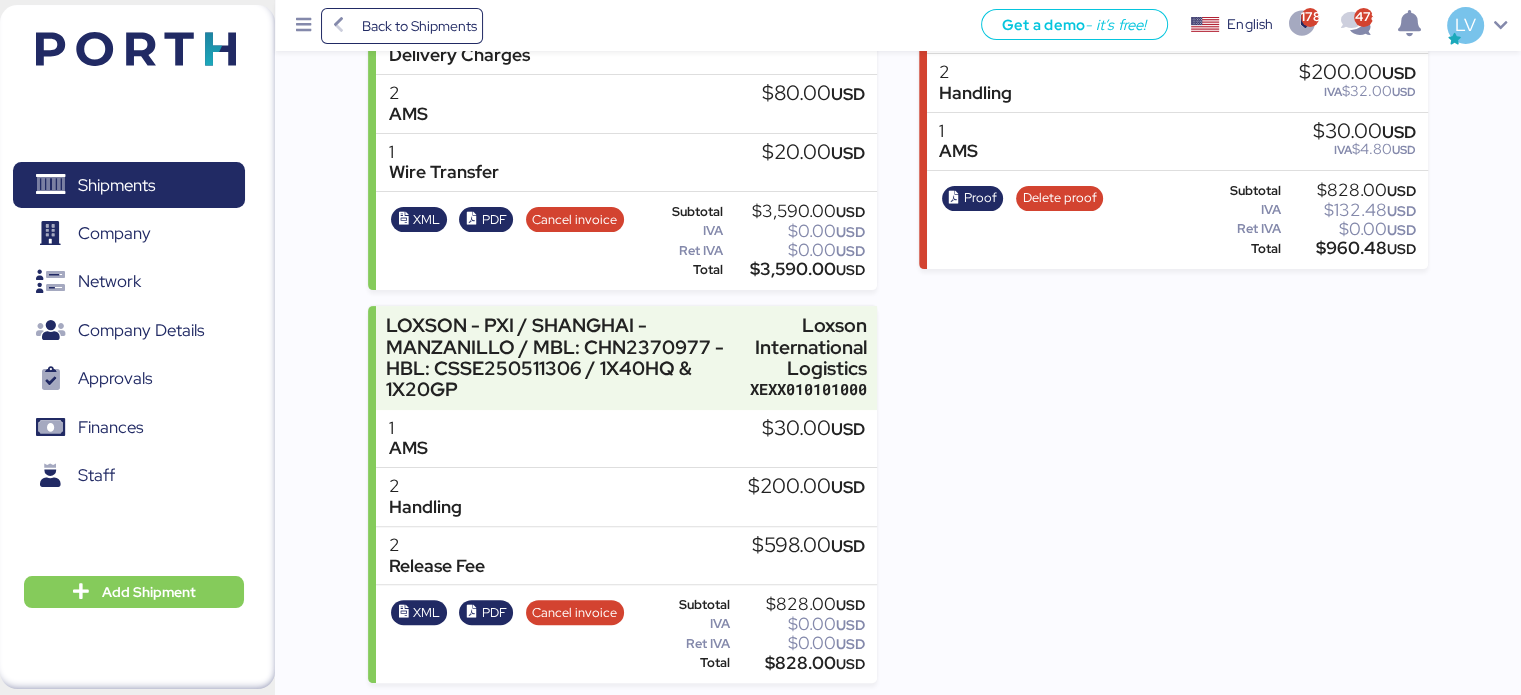 click on "XML   PDF Cancel invoice" at bounding box center [507, 241] 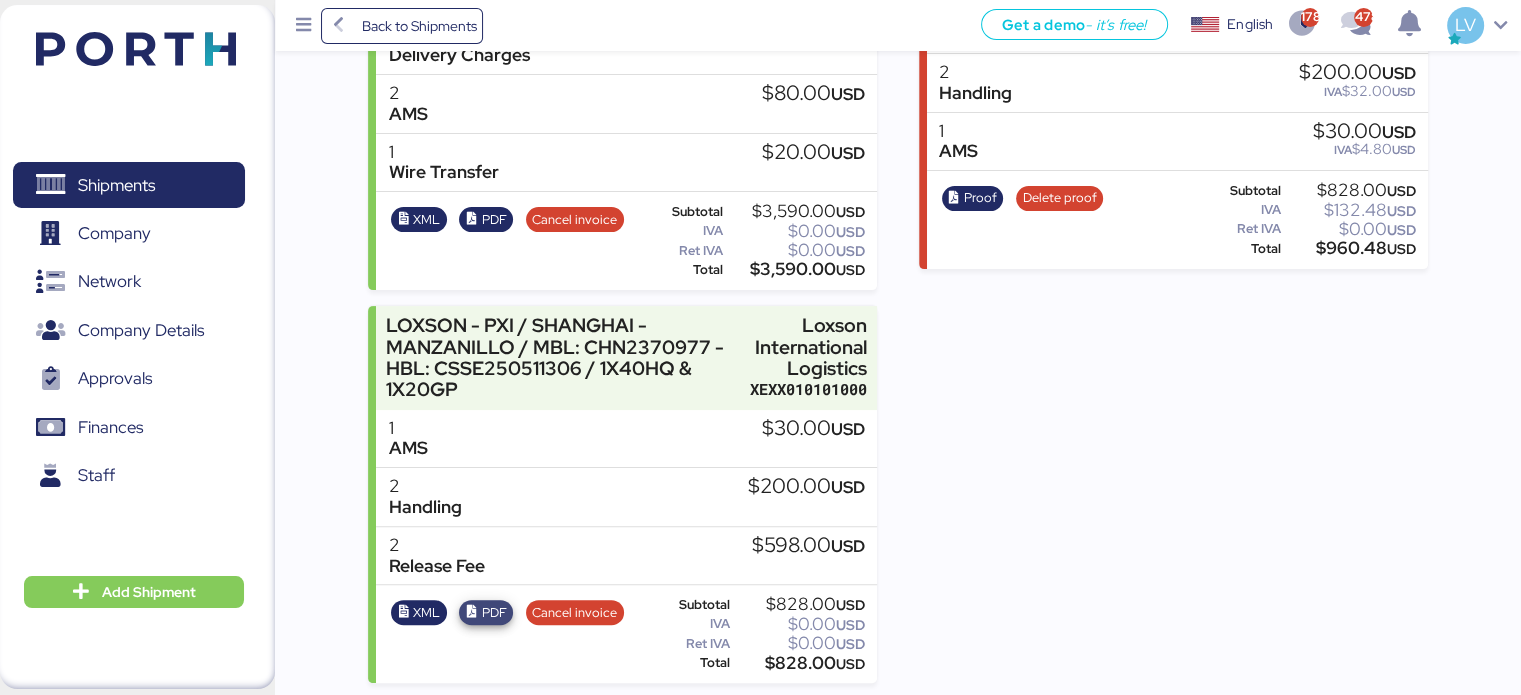 click on "PDF" at bounding box center (494, 613) 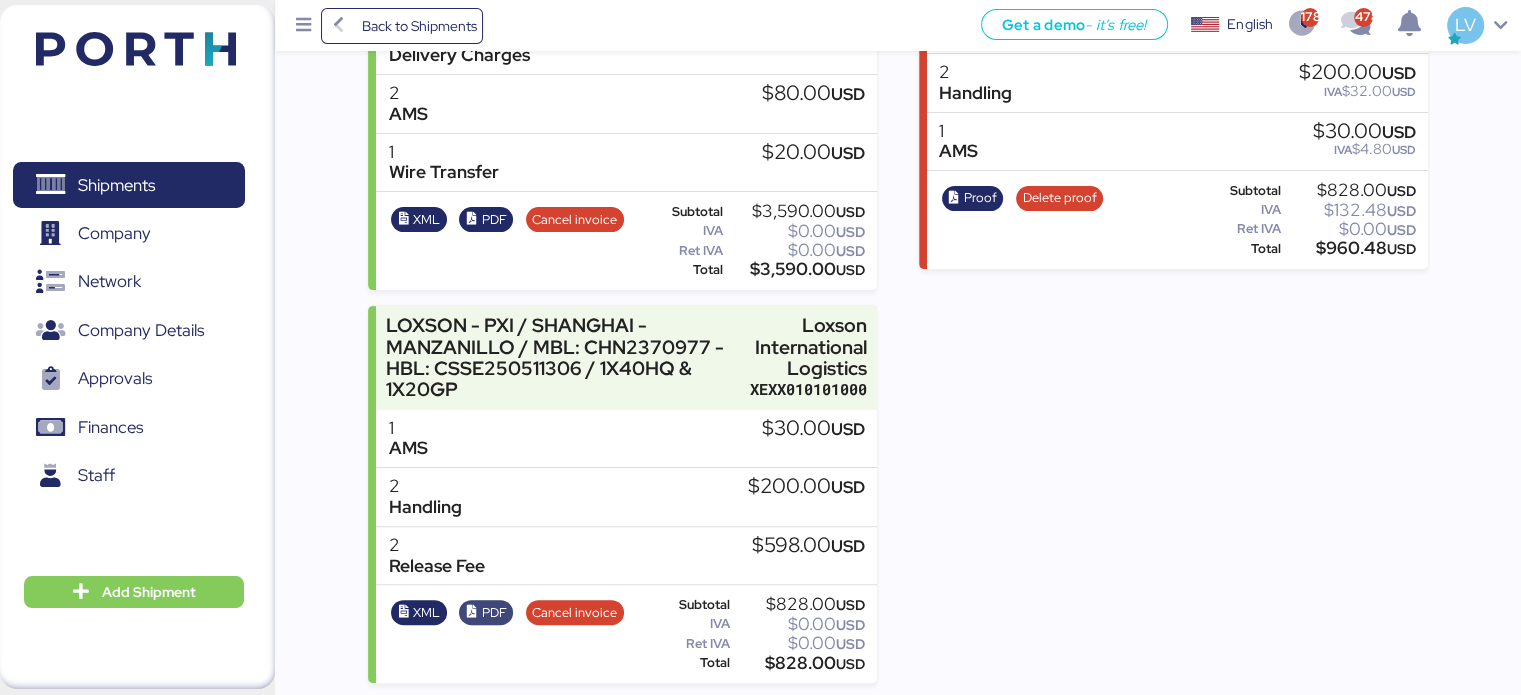 click on "PDF" at bounding box center [426, 220] 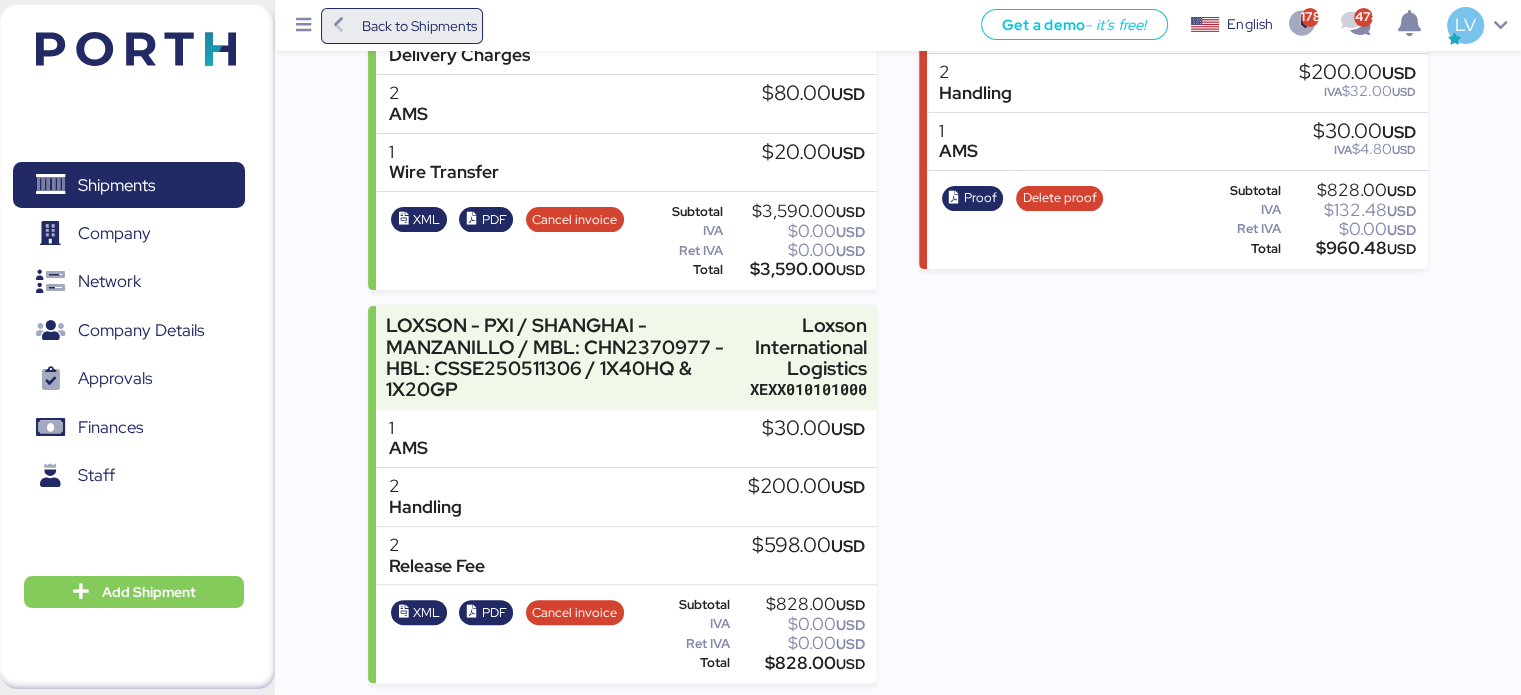click on "Back to Shipments" at bounding box center (418, 26) 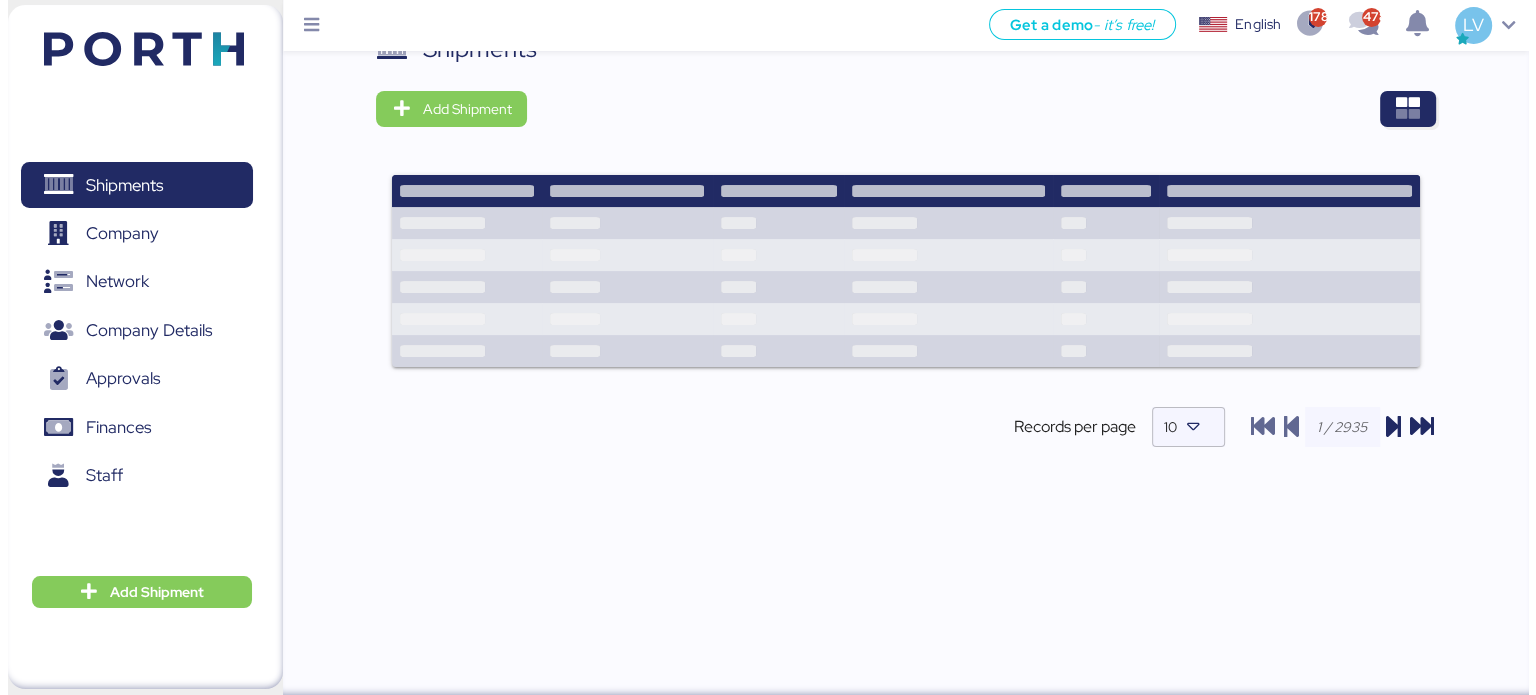 scroll, scrollTop: 0, scrollLeft: 0, axis: both 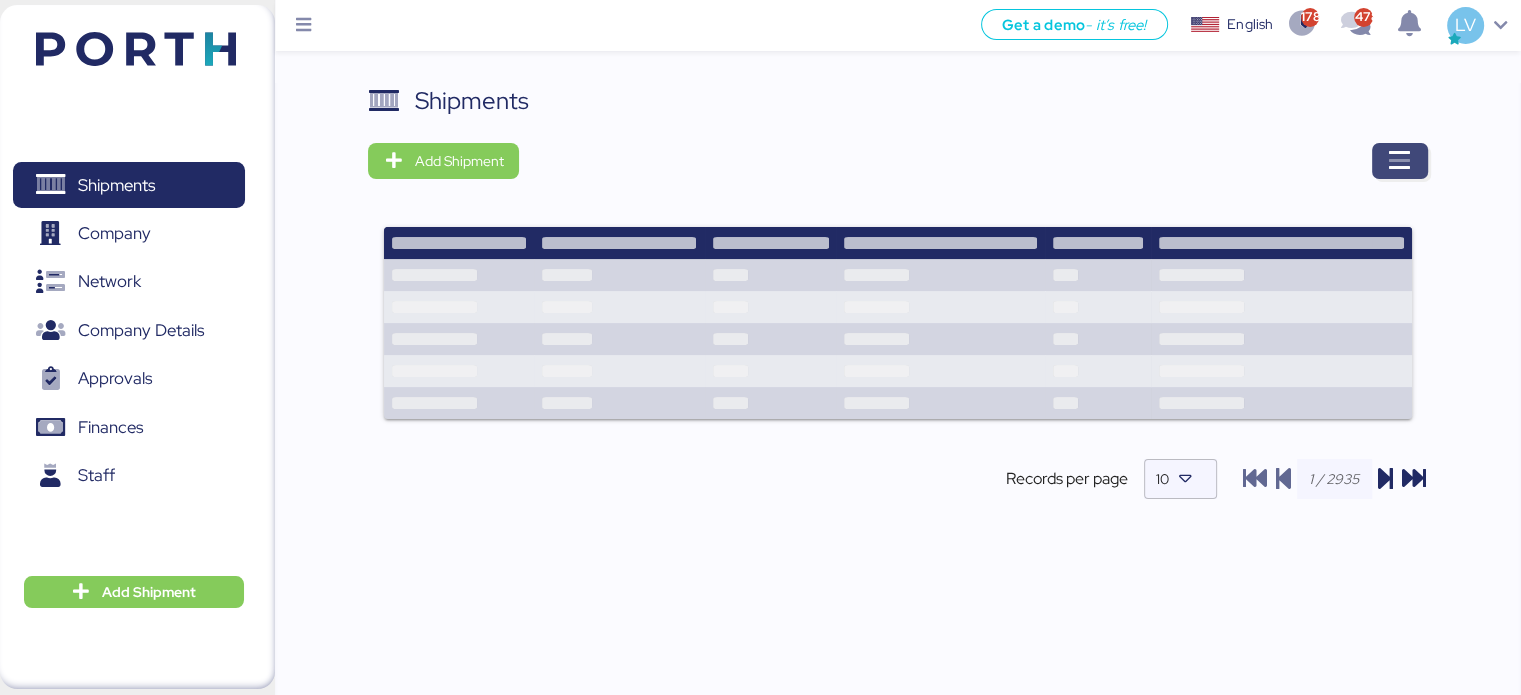 click at bounding box center (1400, 161) 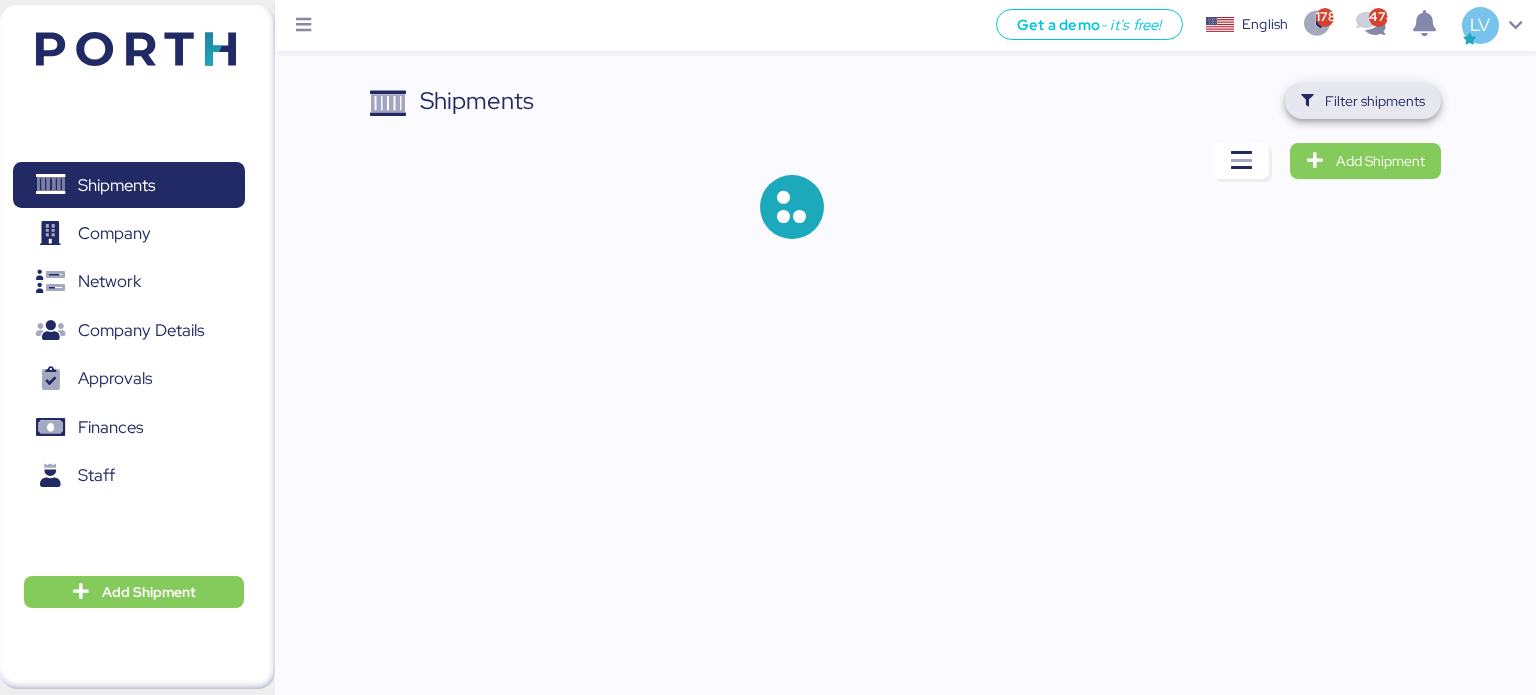 click on "Filter shipments" at bounding box center (1375, 101) 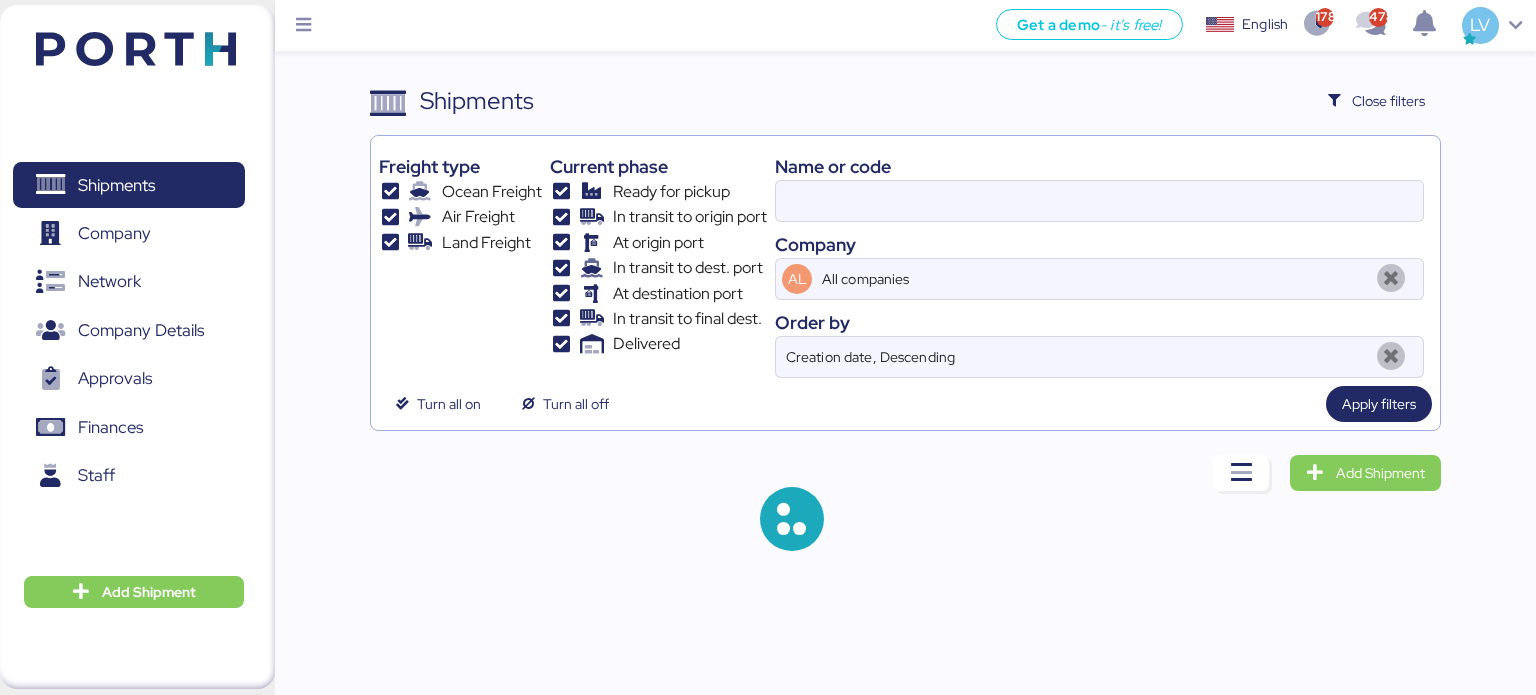 click on "Name or code" at bounding box center (1099, 166) 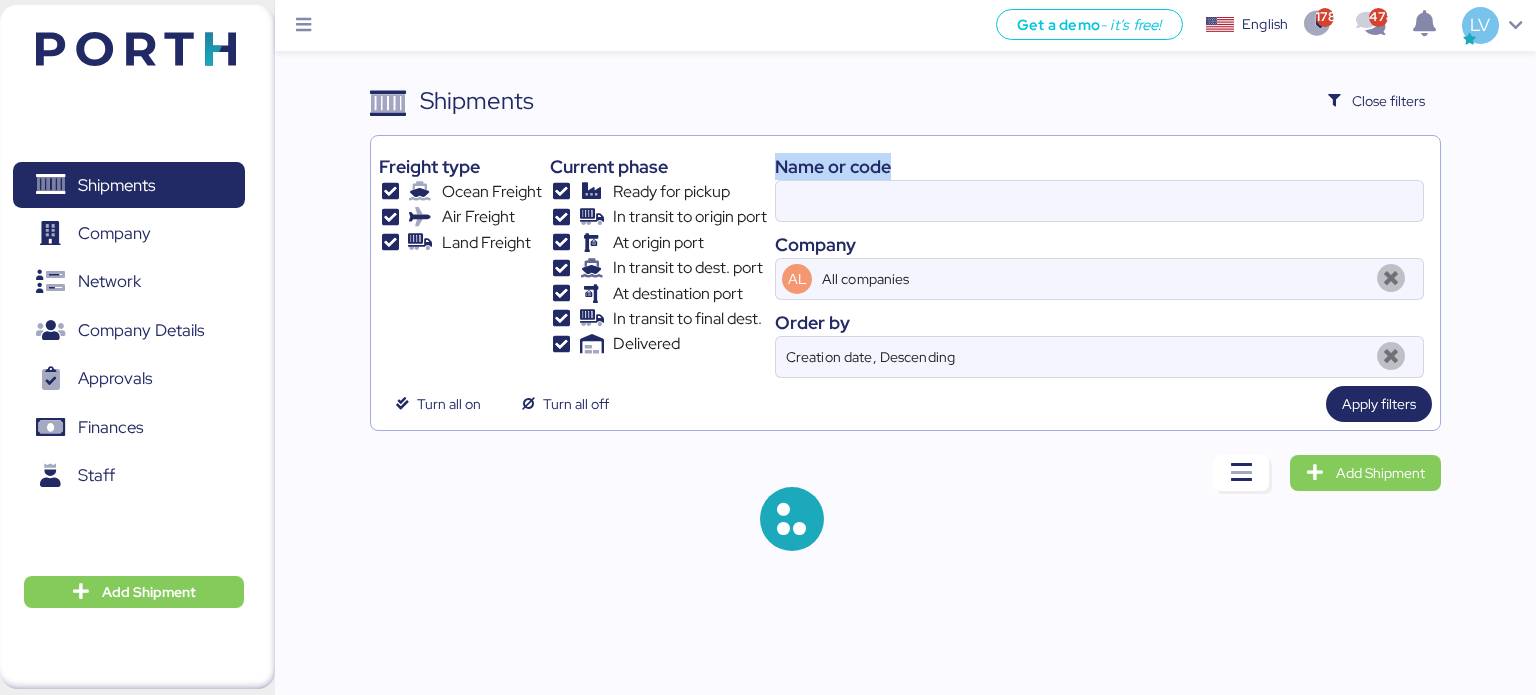 click on "Name or code" at bounding box center [1099, 166] 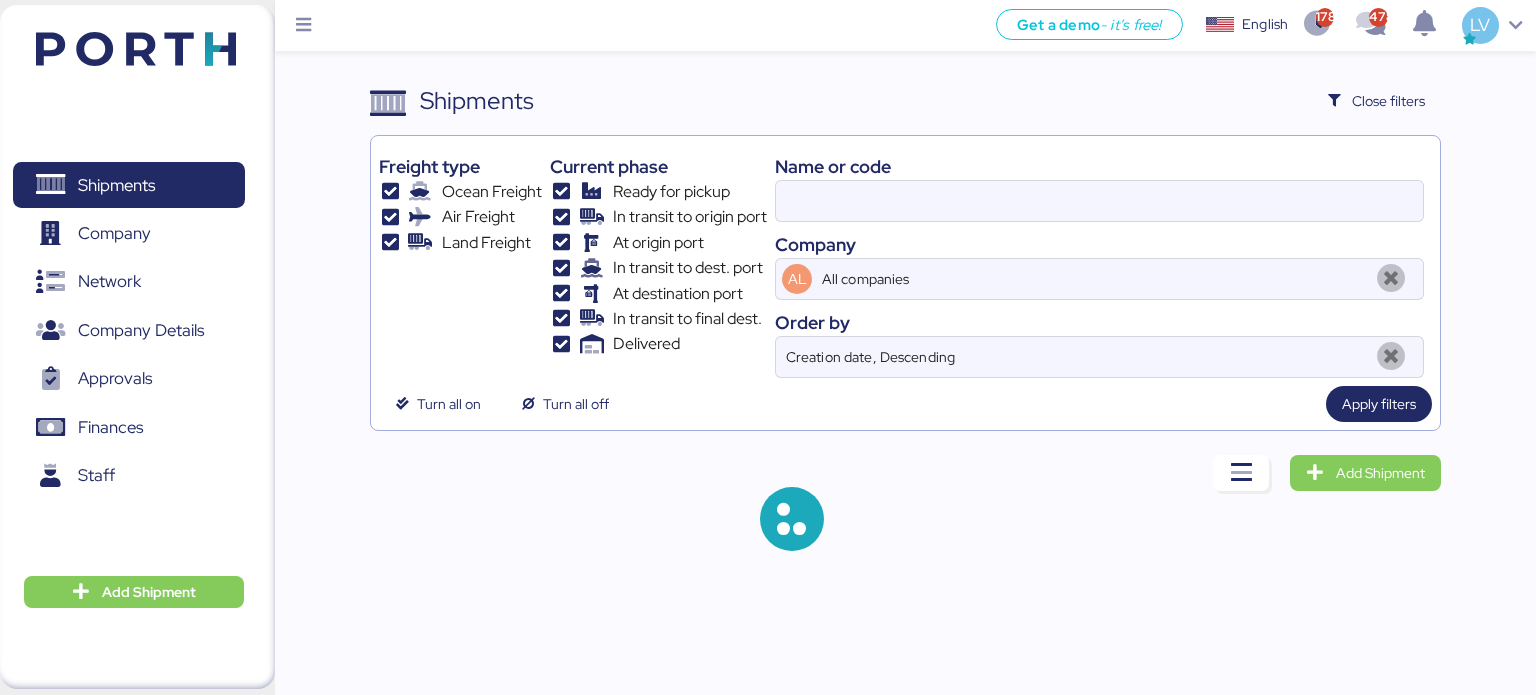 click at bounding box center [1099, 201] 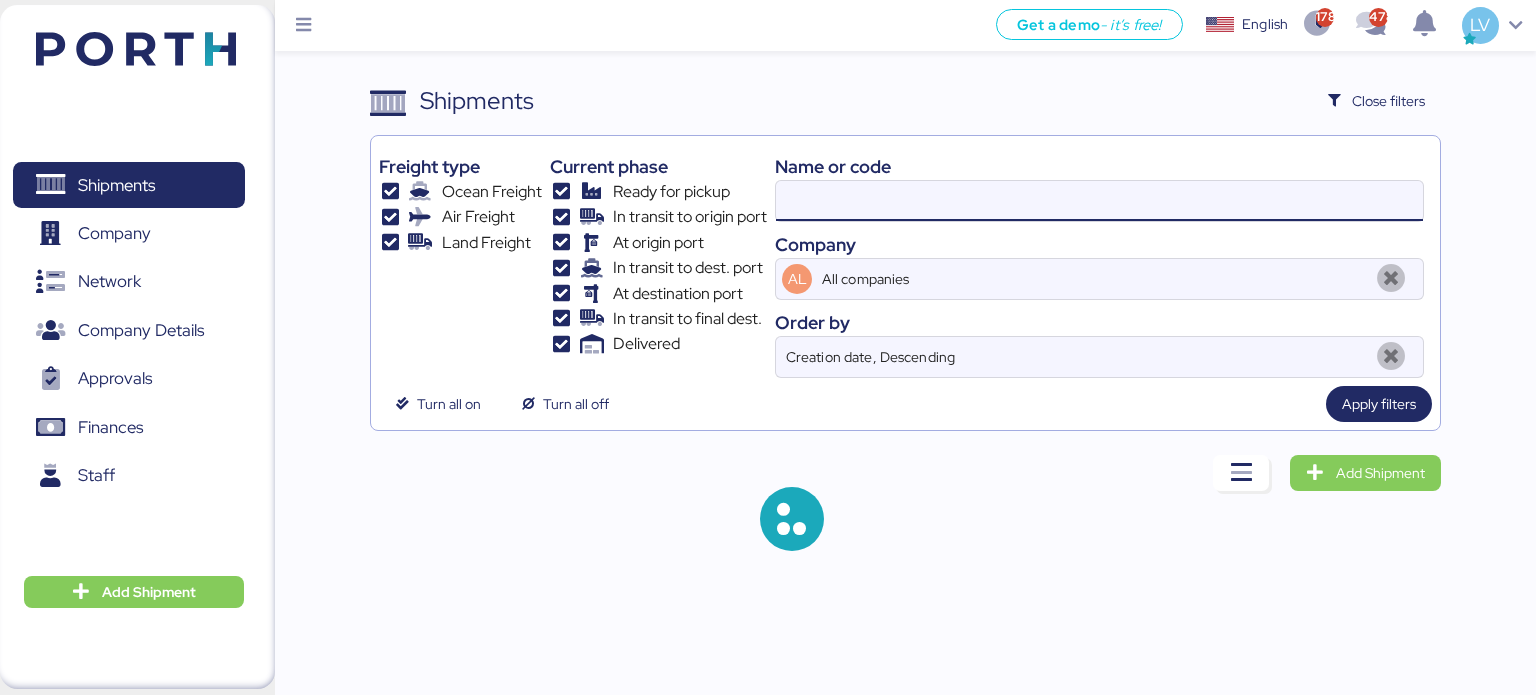 click at bounding box center [1099, 201] 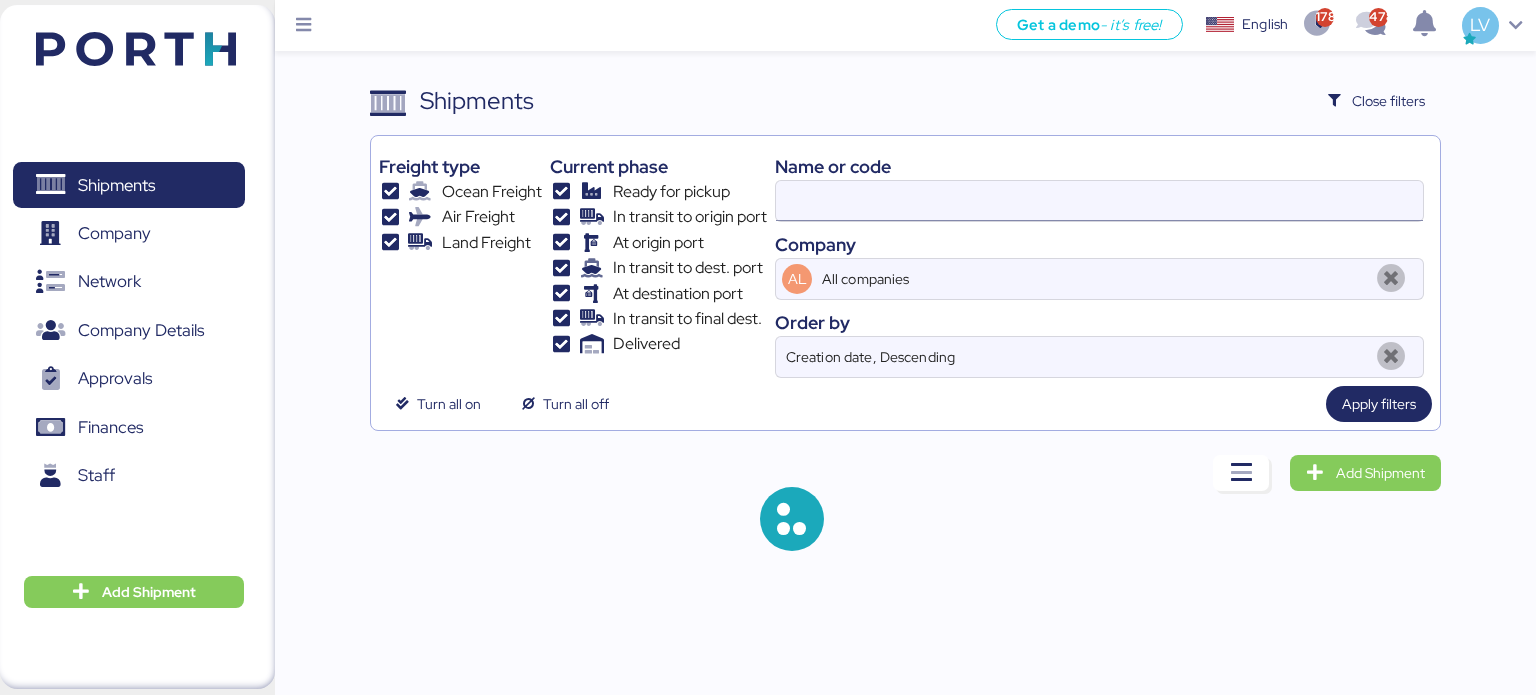 click at bounding box center [1099, 201] 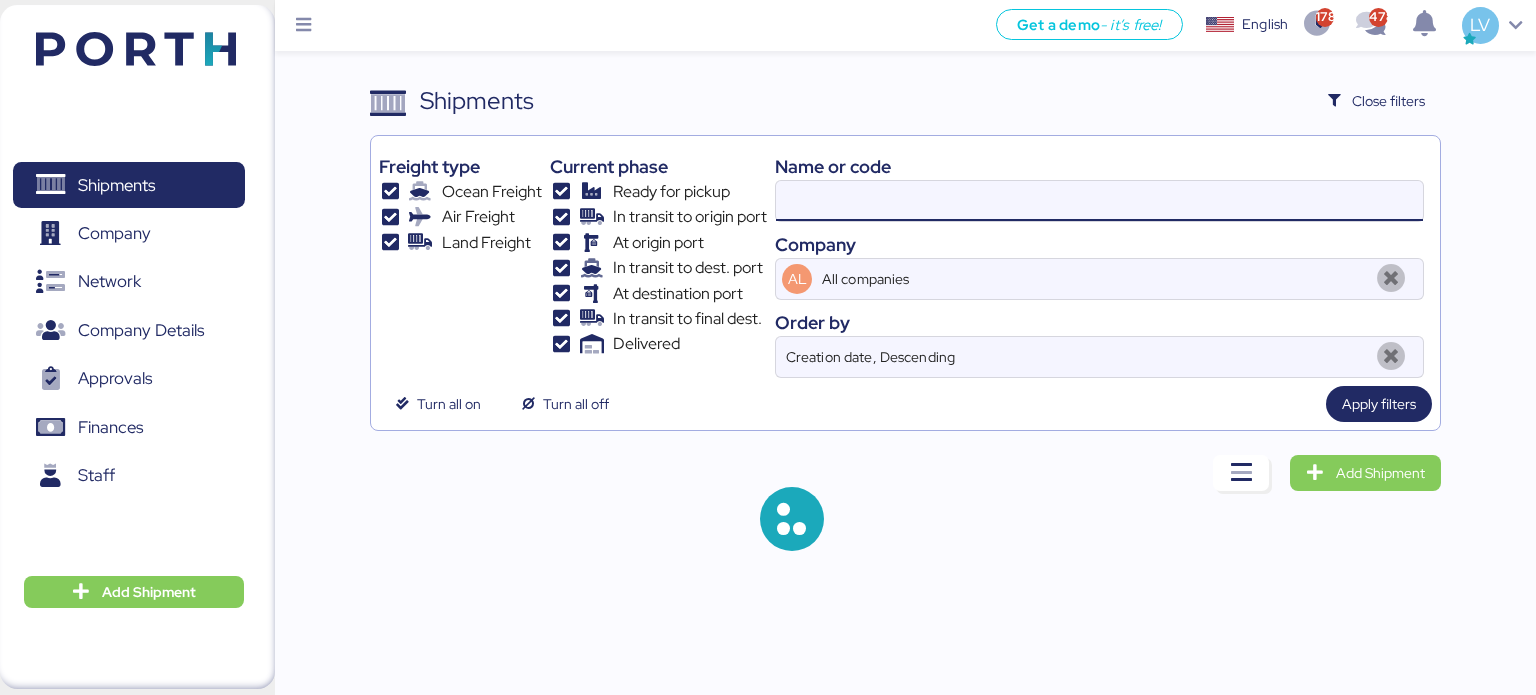 paste on "O0051235" 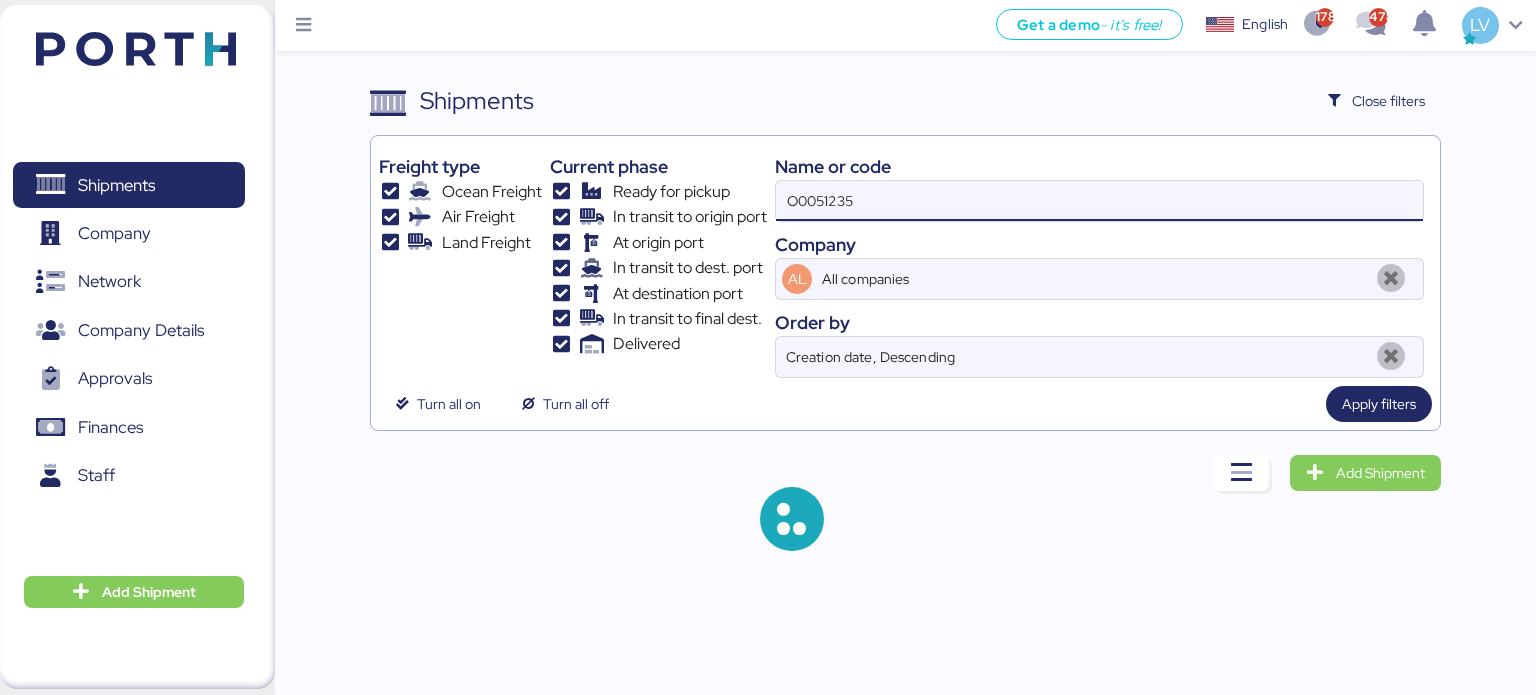 type on "O0051235" 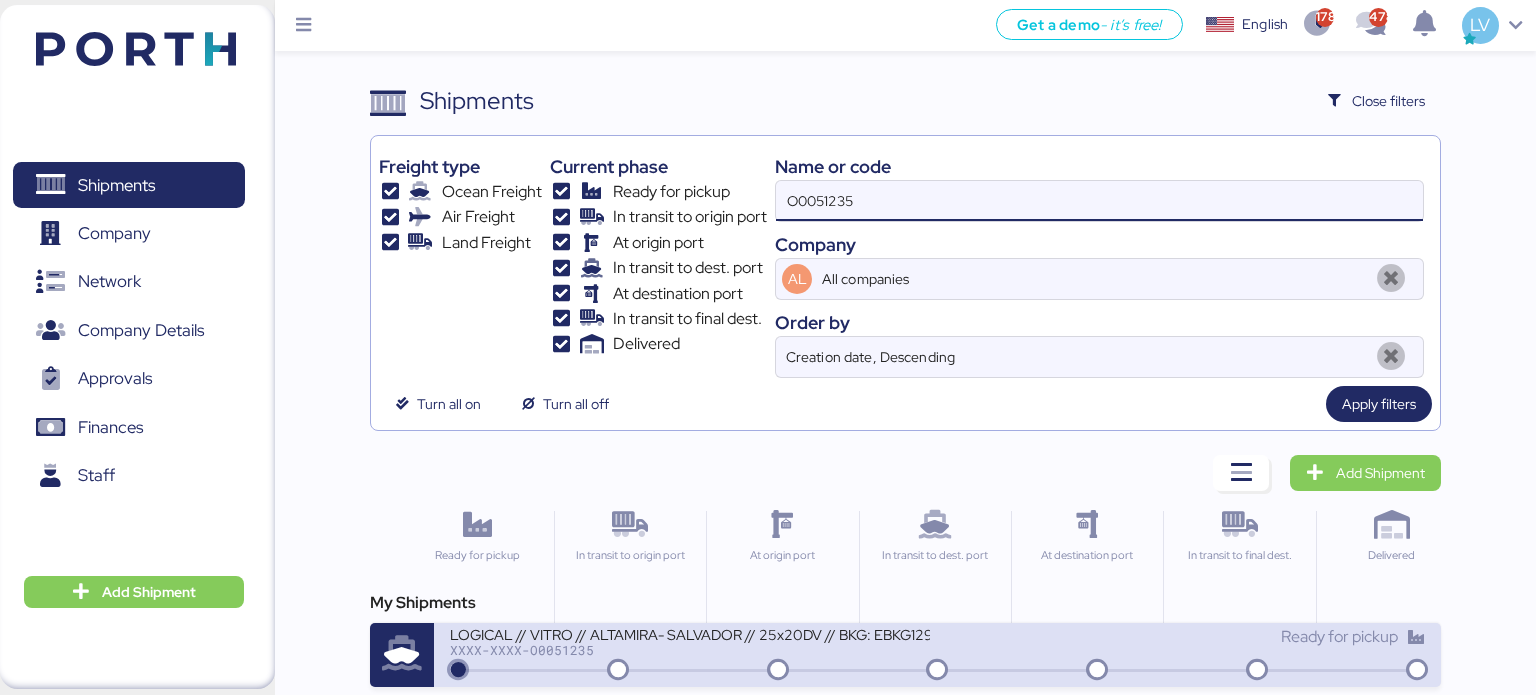 click on "LOGICAL // VITRO // ALTAMIRA- SALVADOR // 25x20DV // BKG: EBKG12956422" at bounding box center (690, 633) 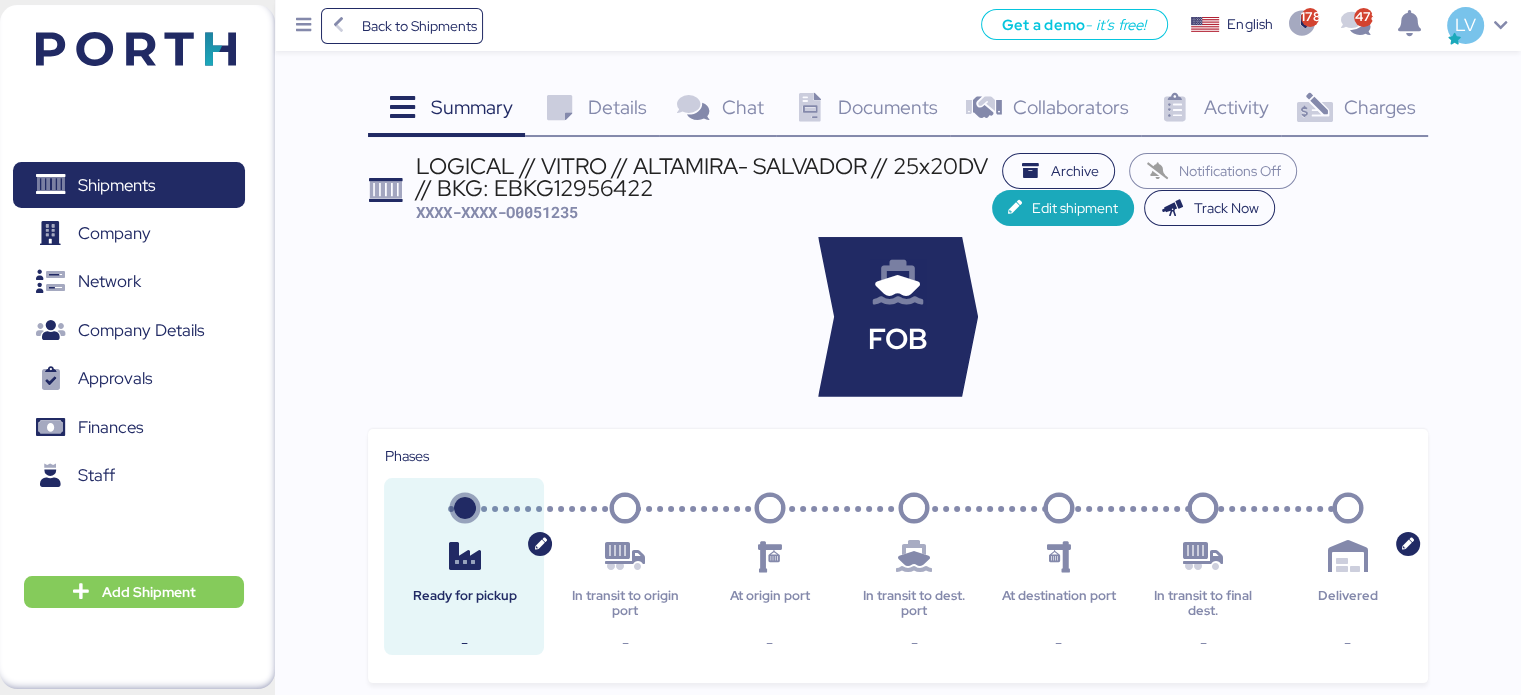 click at bounding box center (1314, 108) 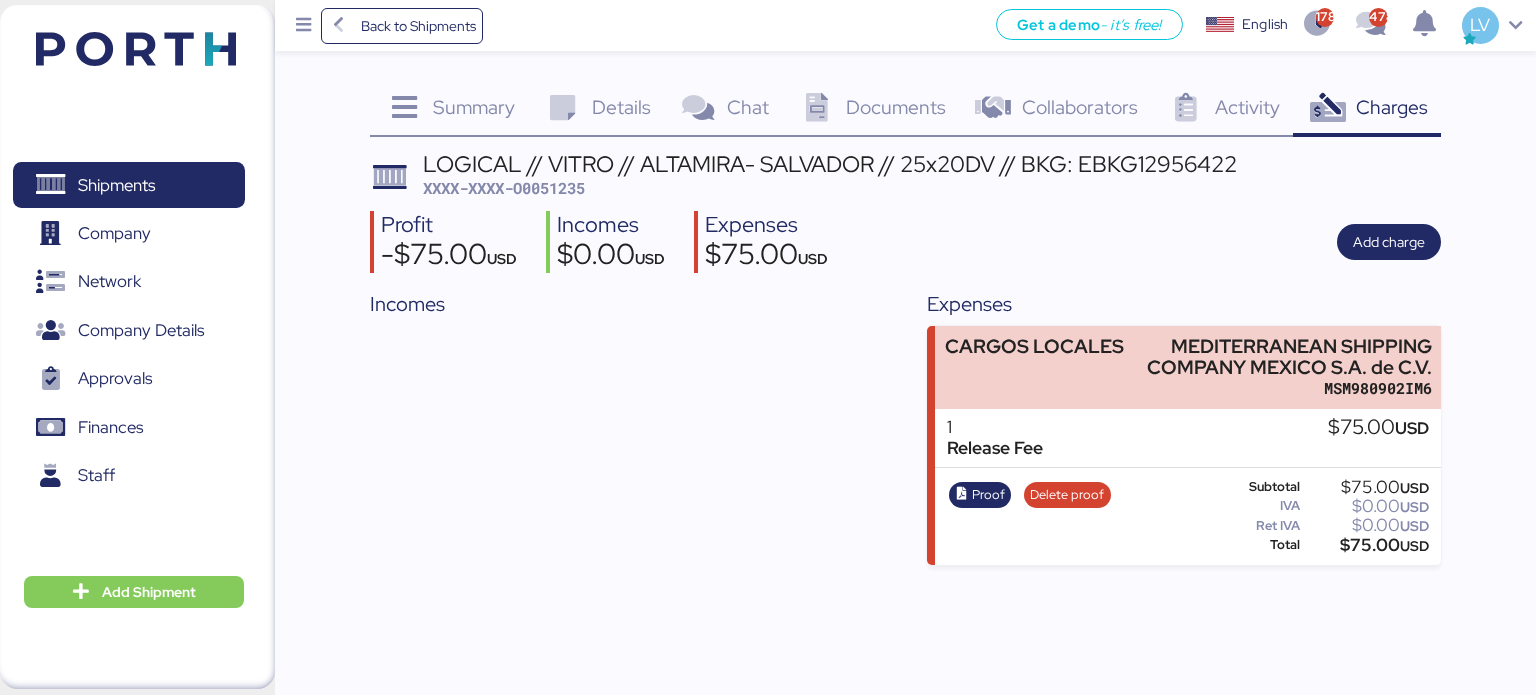 click on "XXXX-XXXX-O0051235" at bounding box center [504, 188] 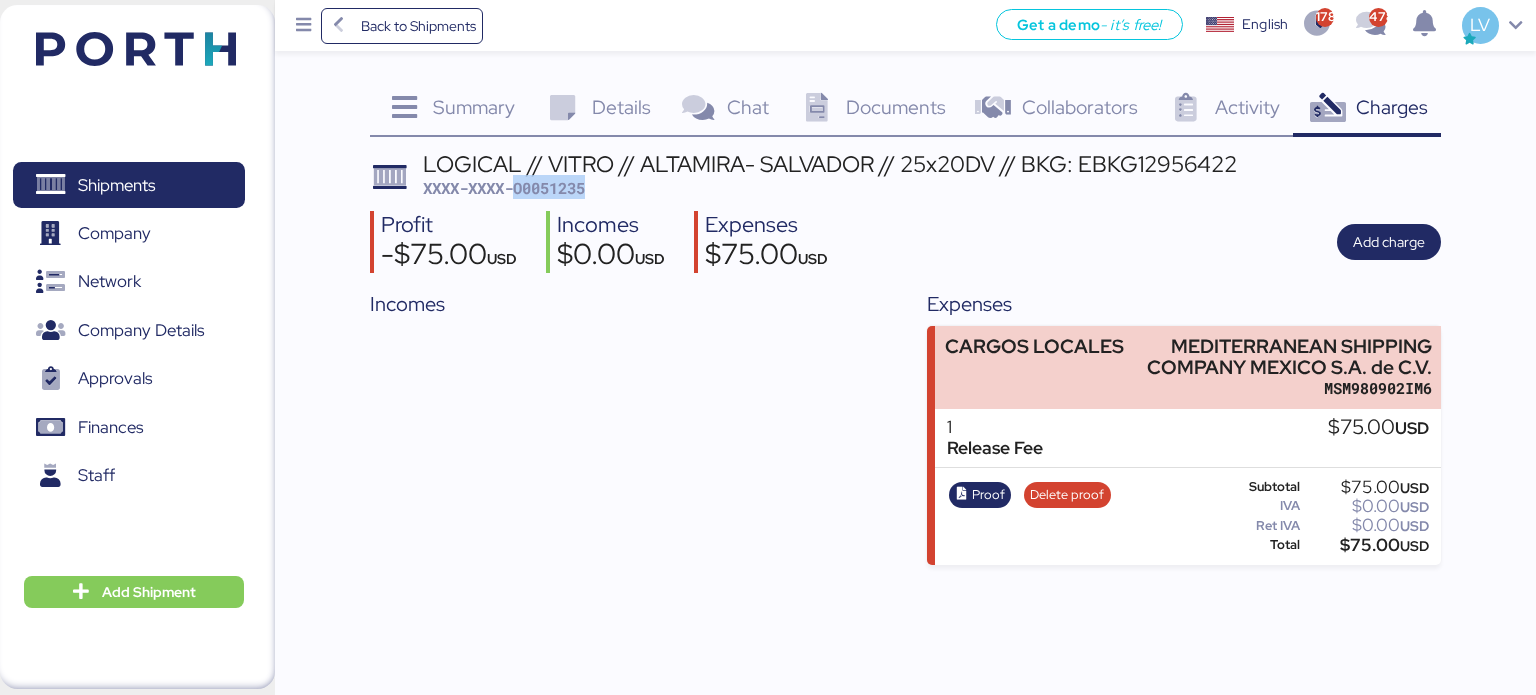 click on "XXXX-XXXX-O0051235" at bounding box center [504, 188] 